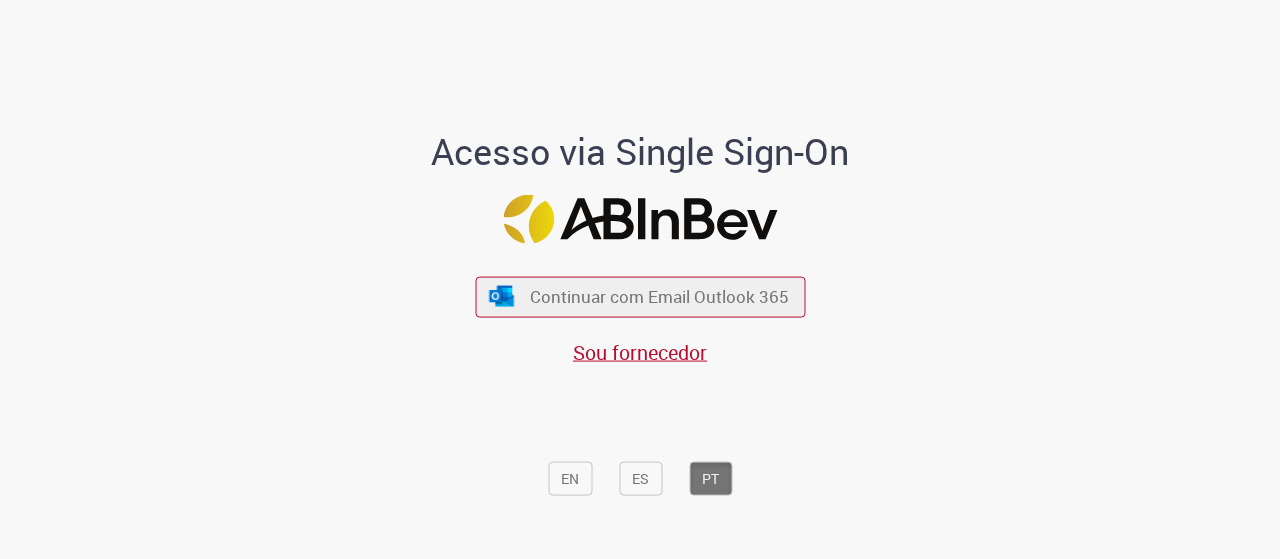 scroll, scrollTop: 0, scrollLeft: 0, axis: both 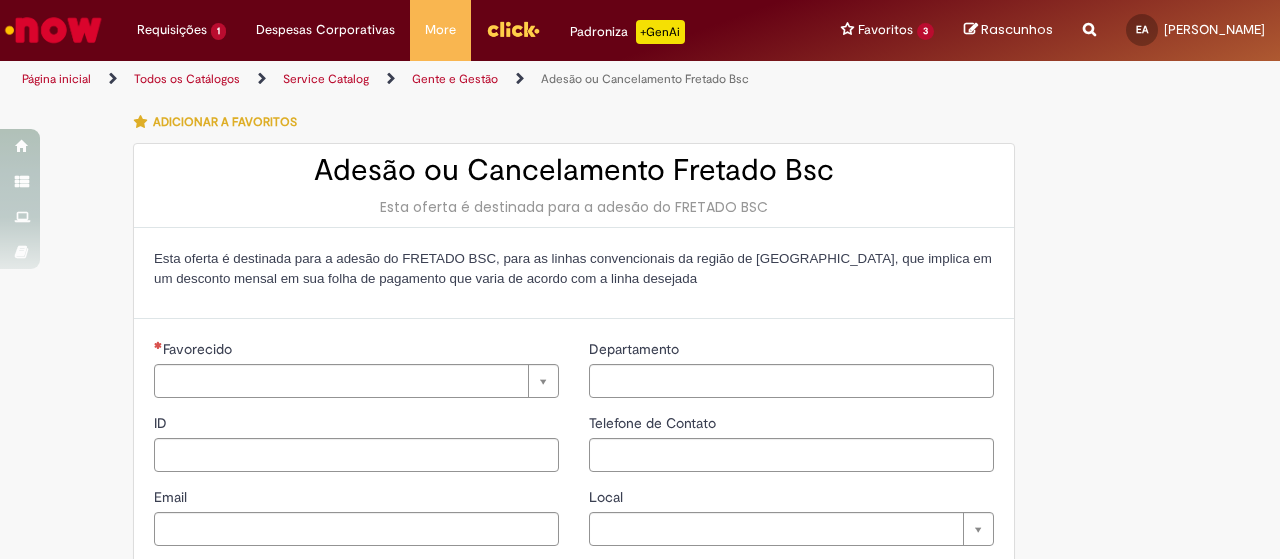 type on "********" 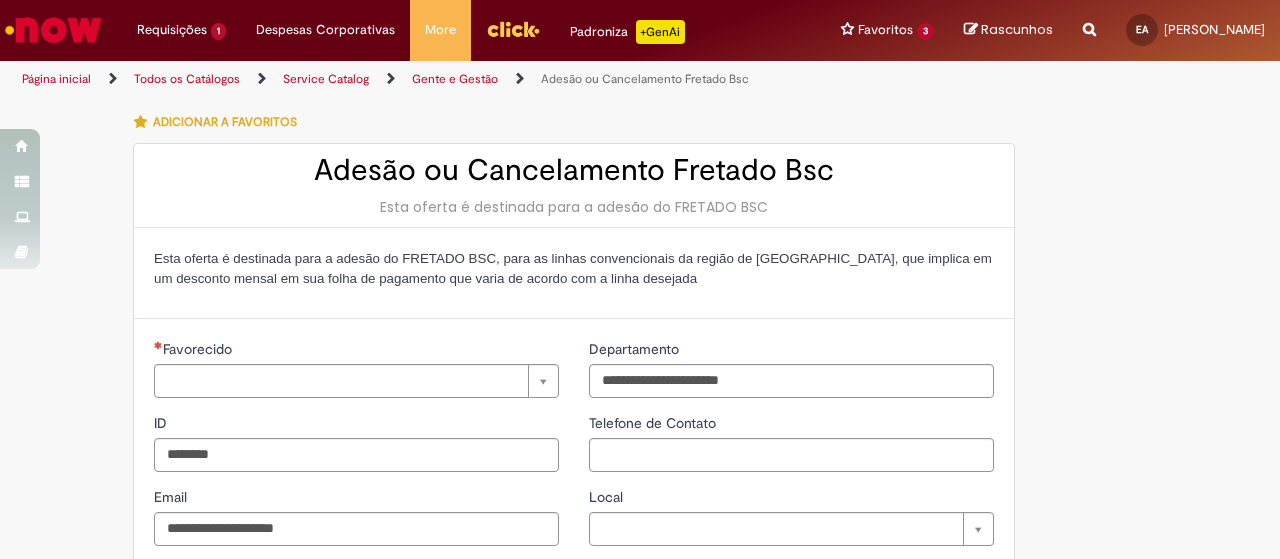 type on "**********" 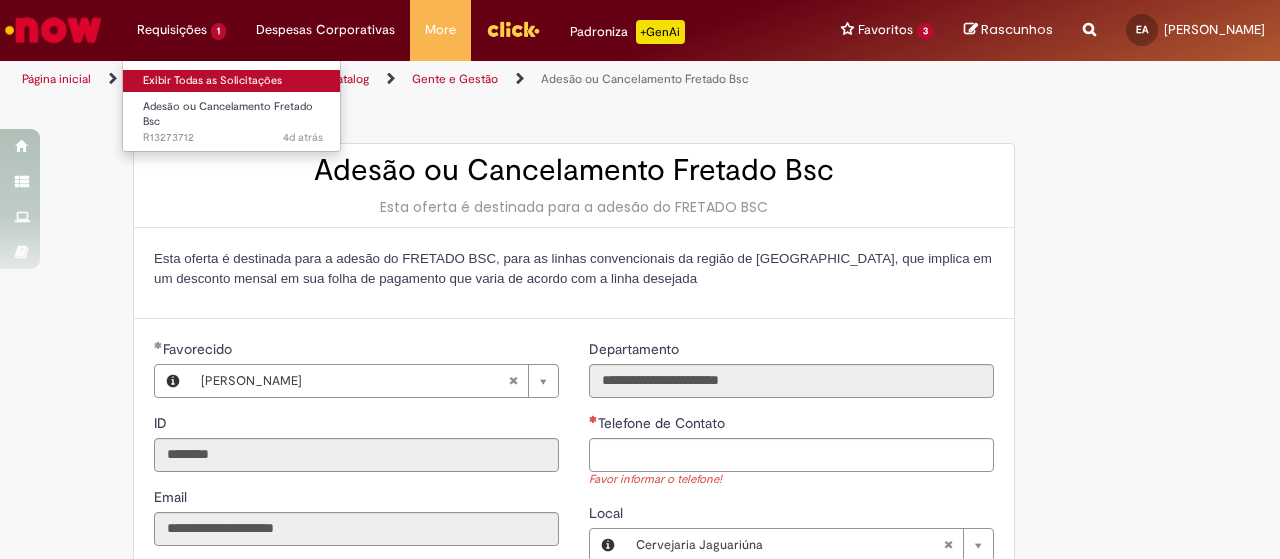 click on "Exibir Todas as Solicitações" at bounding box center [233, 81] 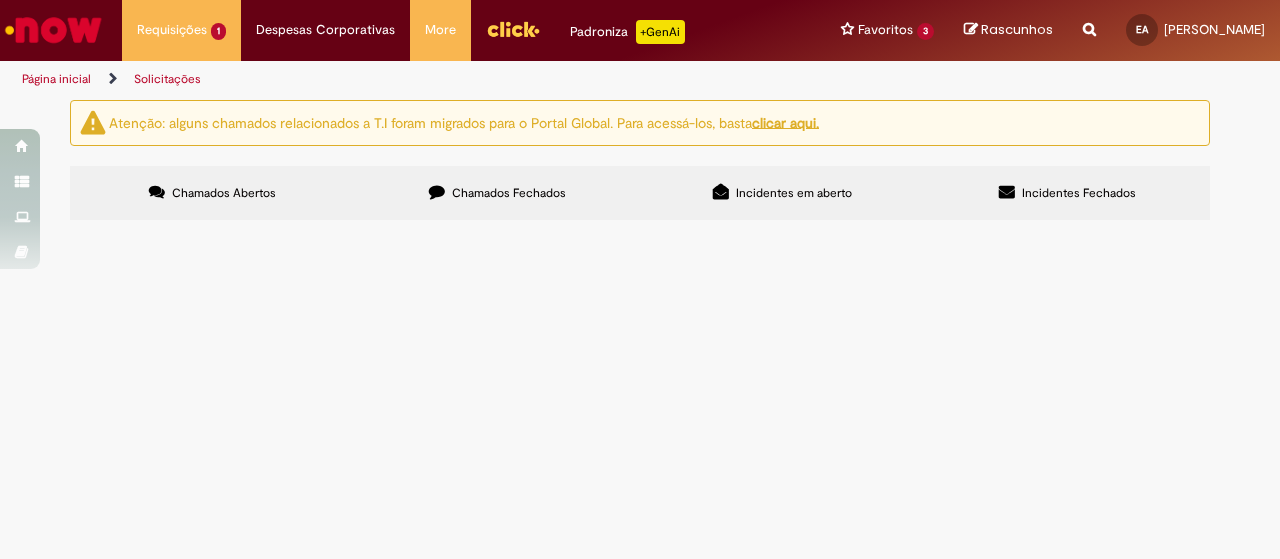 click on "Chamados Fechados" at bounding box center [509, 193] 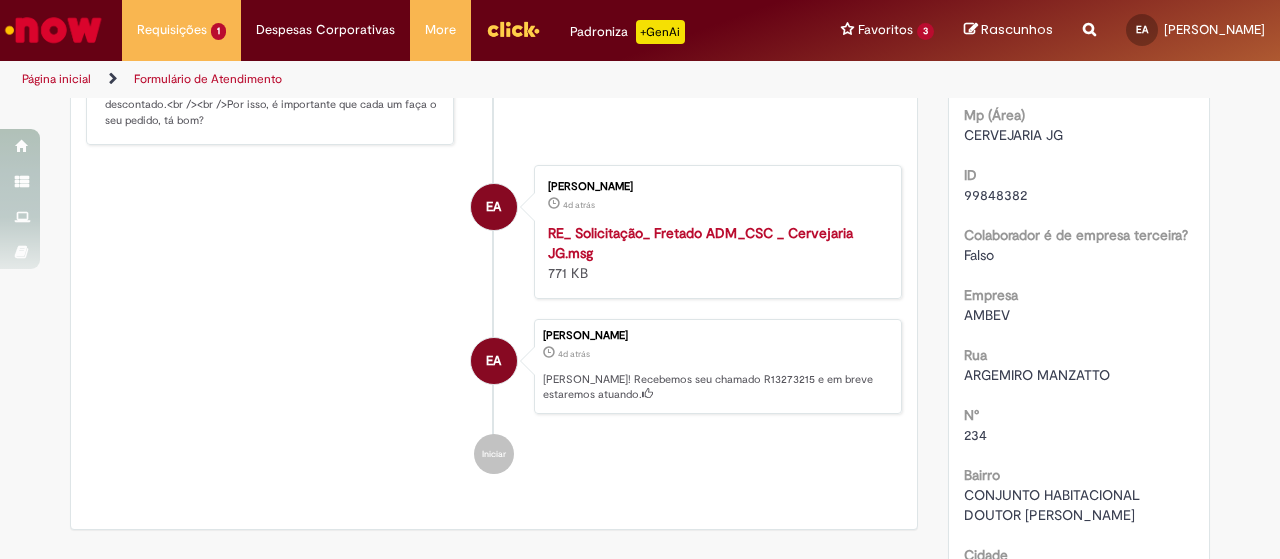 scroll, scrollTop: 103, scrollLeft: 0, axis: vertical 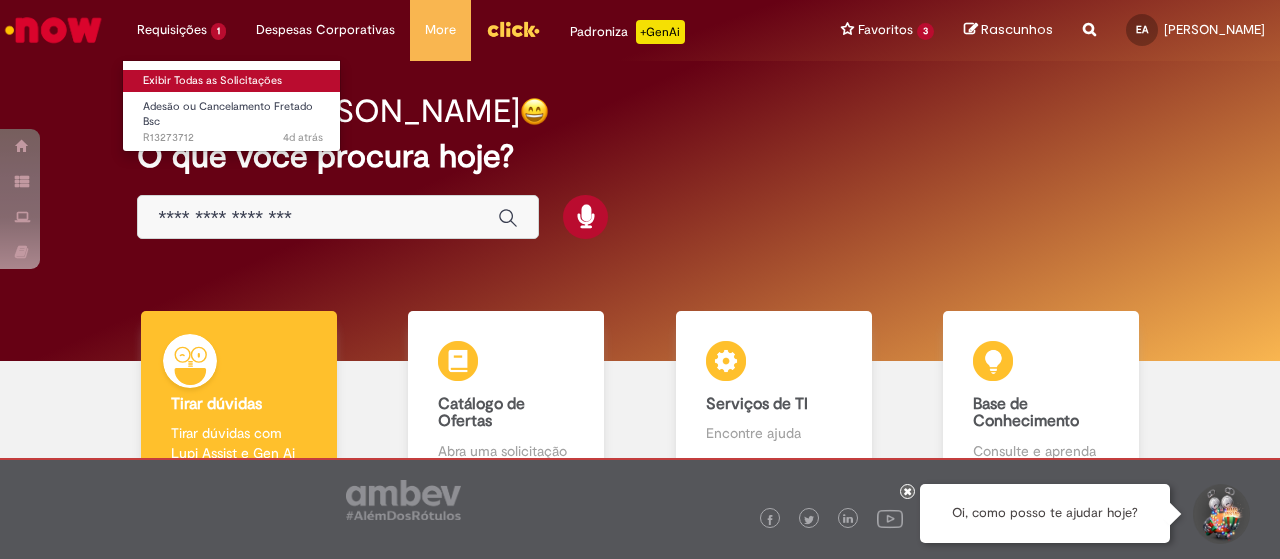click on "Exibir Todas as Solicitações" at bounding box center [233, 81] 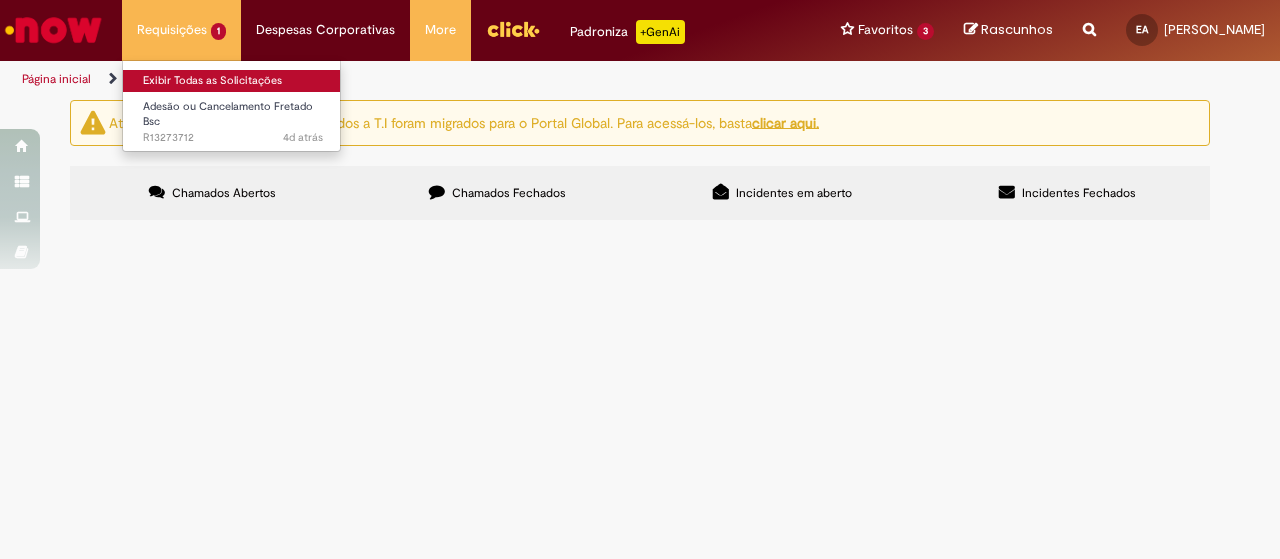 click on "Exibir Todas as Solicitações" at bounding box center [233, 81] 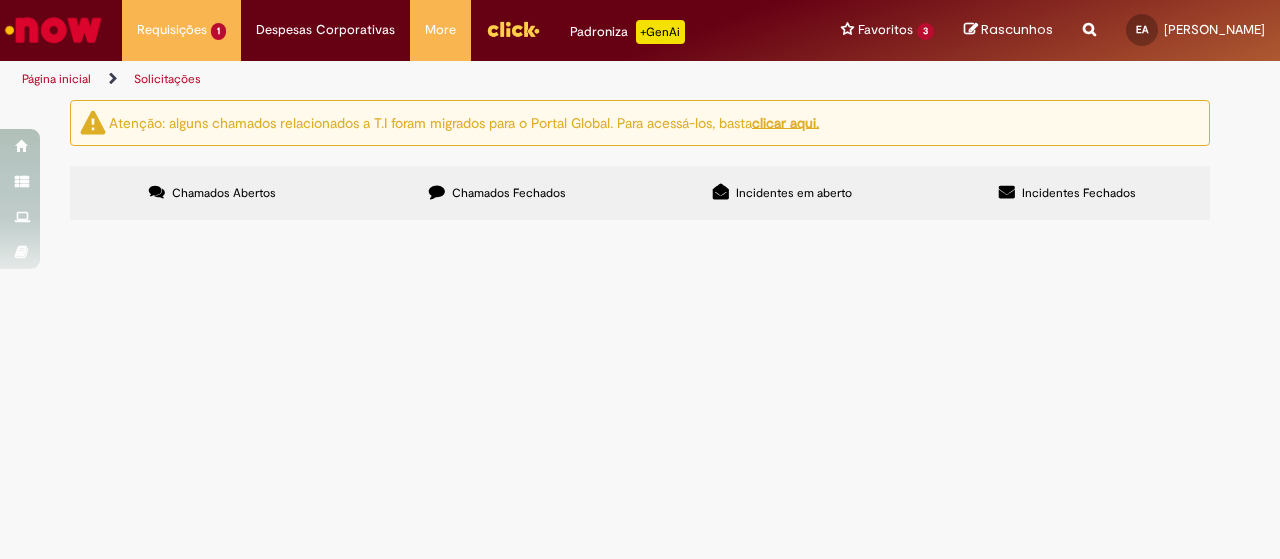 click on "Chamados Fechados" at bounding box center [497, 193] 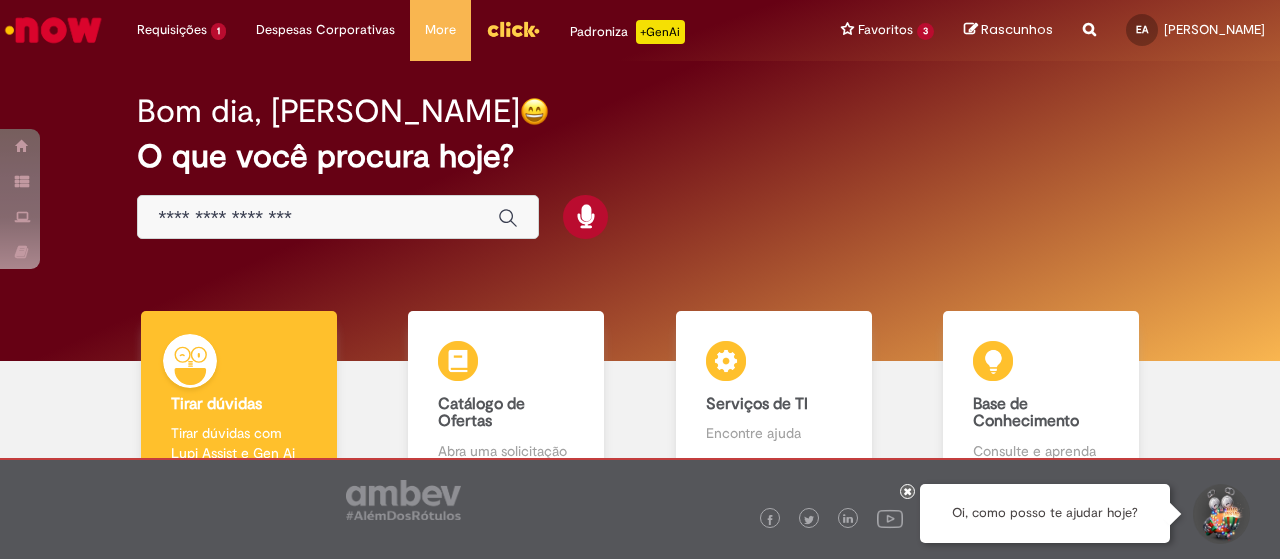 click at bounding box center [318, 218] 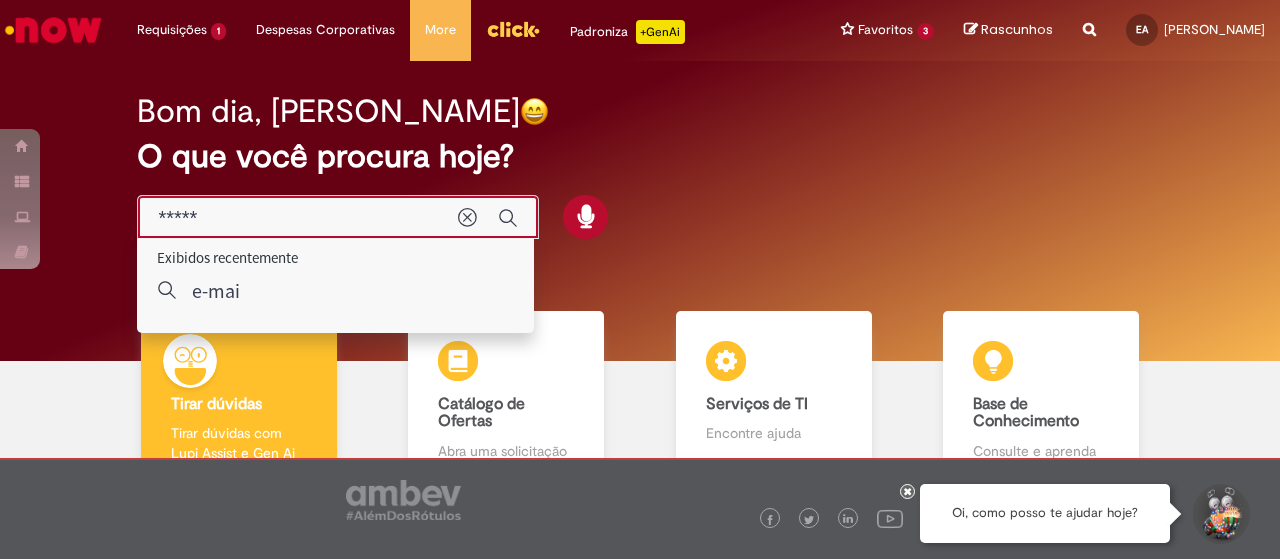 type on "******" 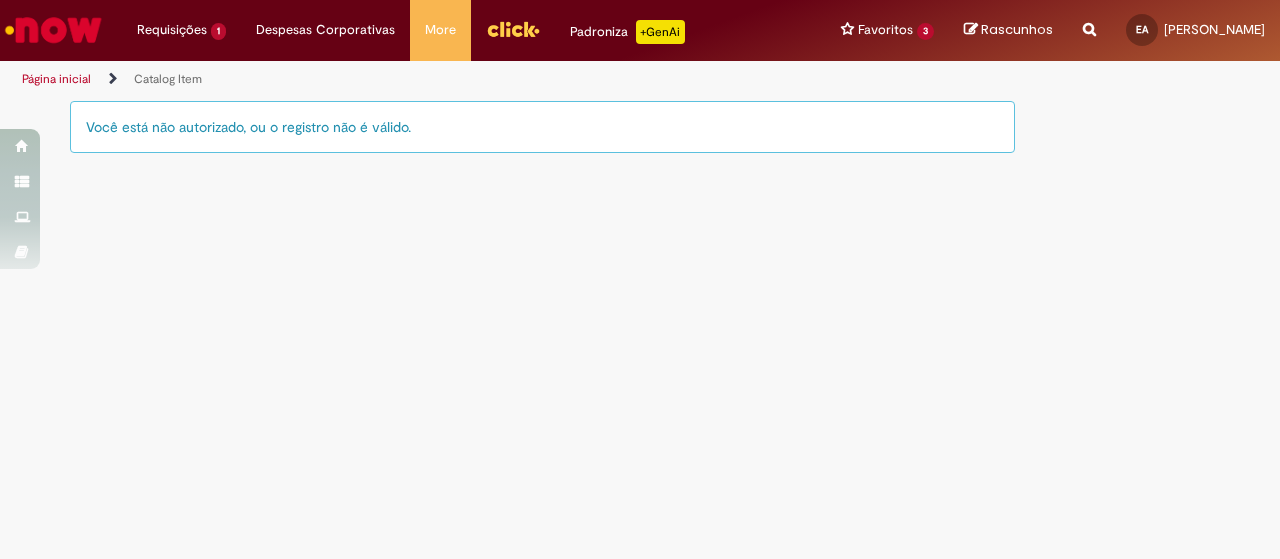 click on "Página inicial" at bounding box center [56, 79] 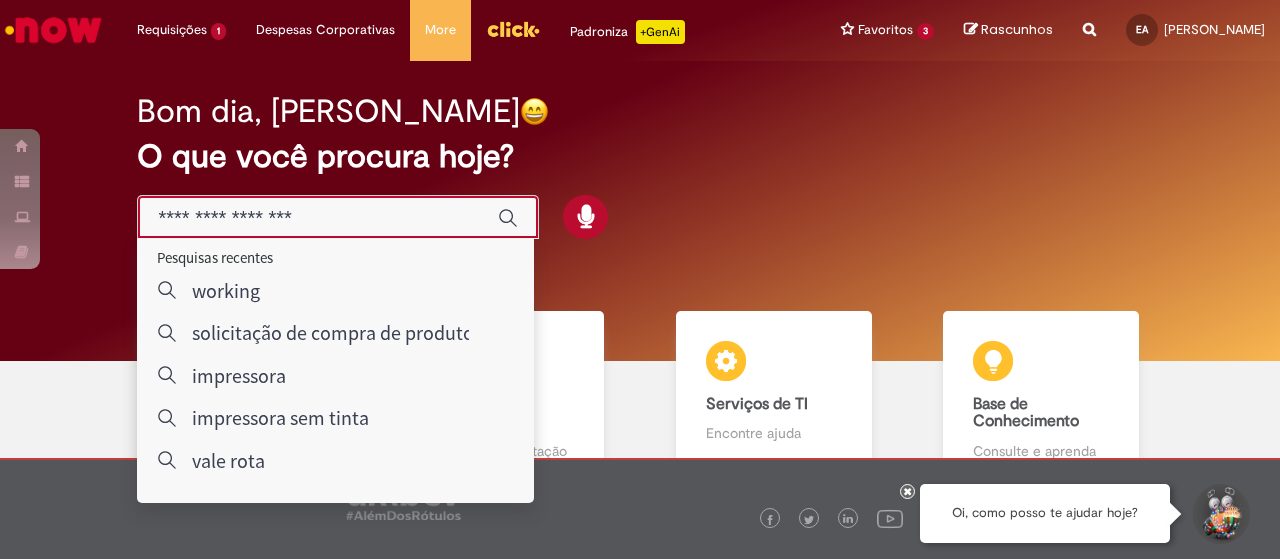 click at bounding box center (318, 218) 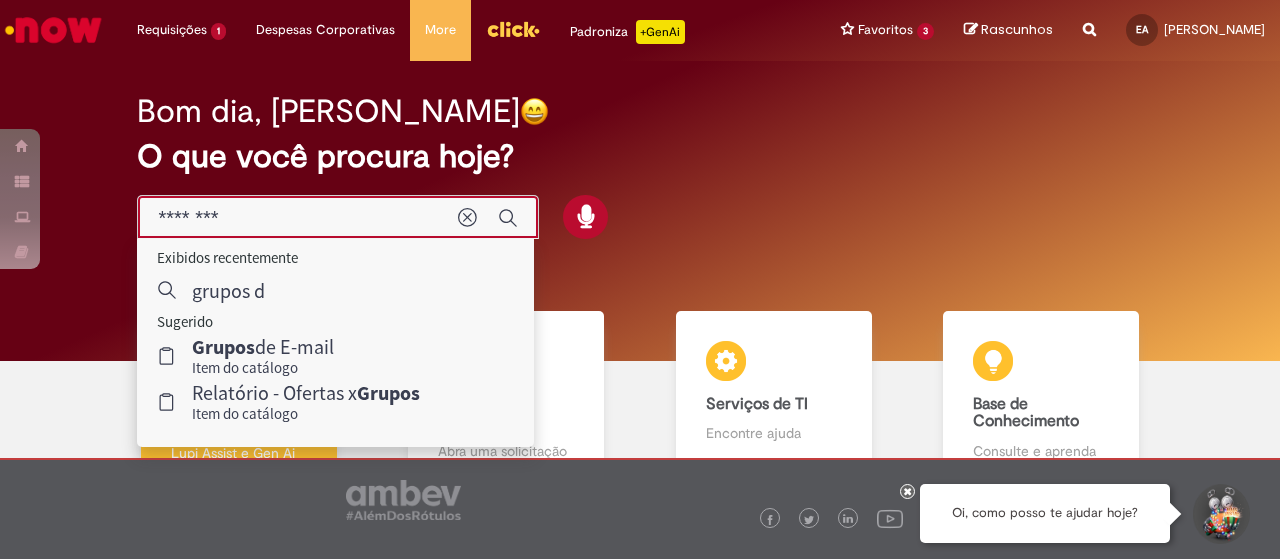 type on "*********" 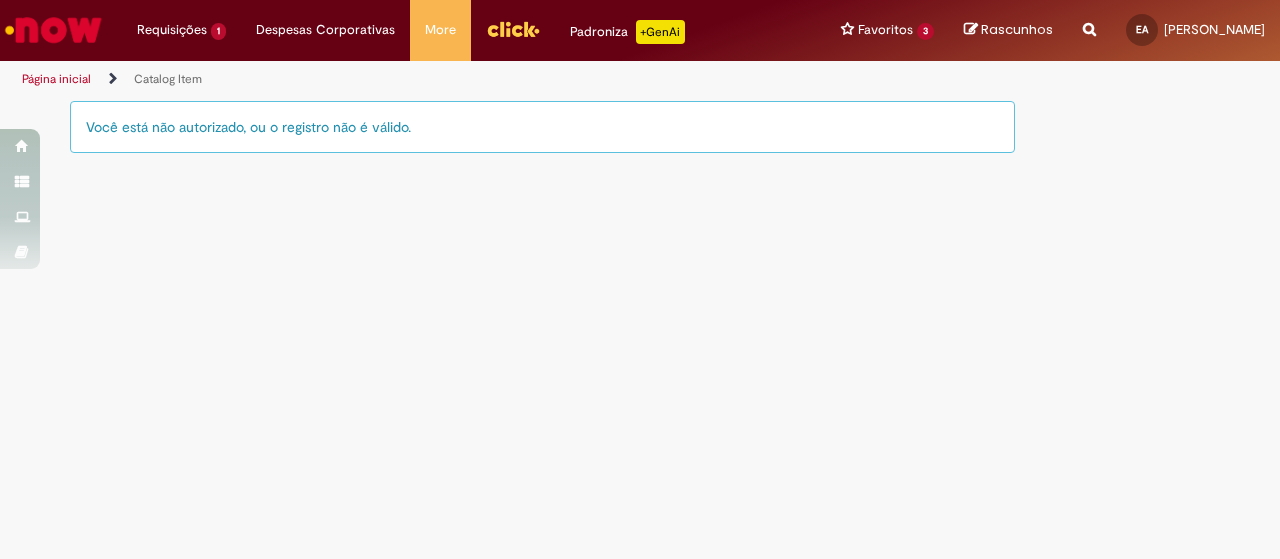 click on "Página inicial" at bounding box center [56, 79] 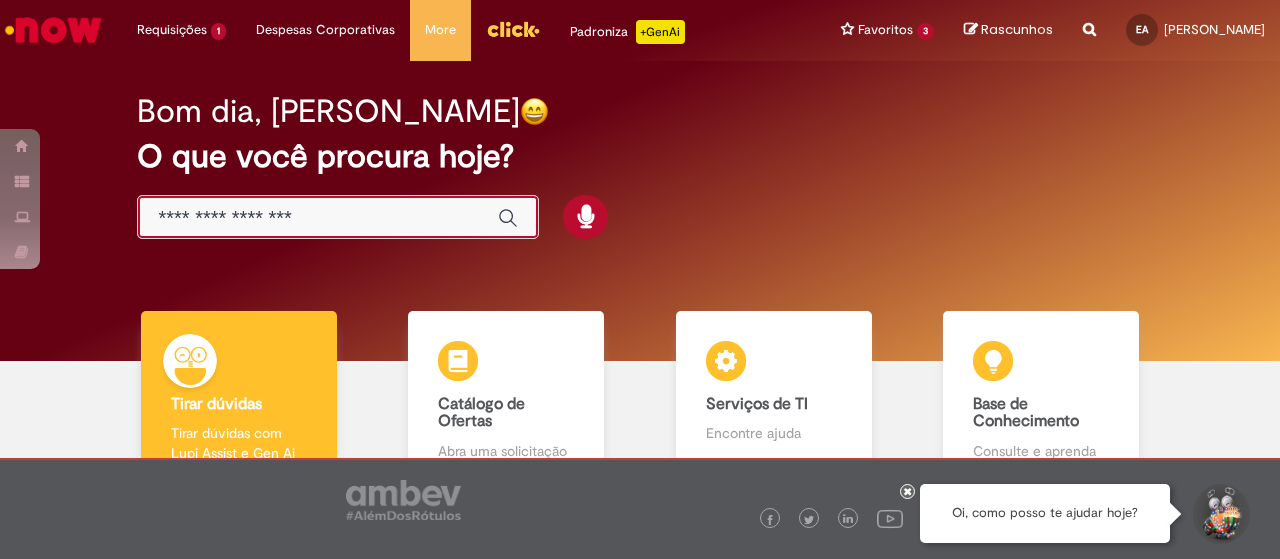 click at bounding box center (318, 218) 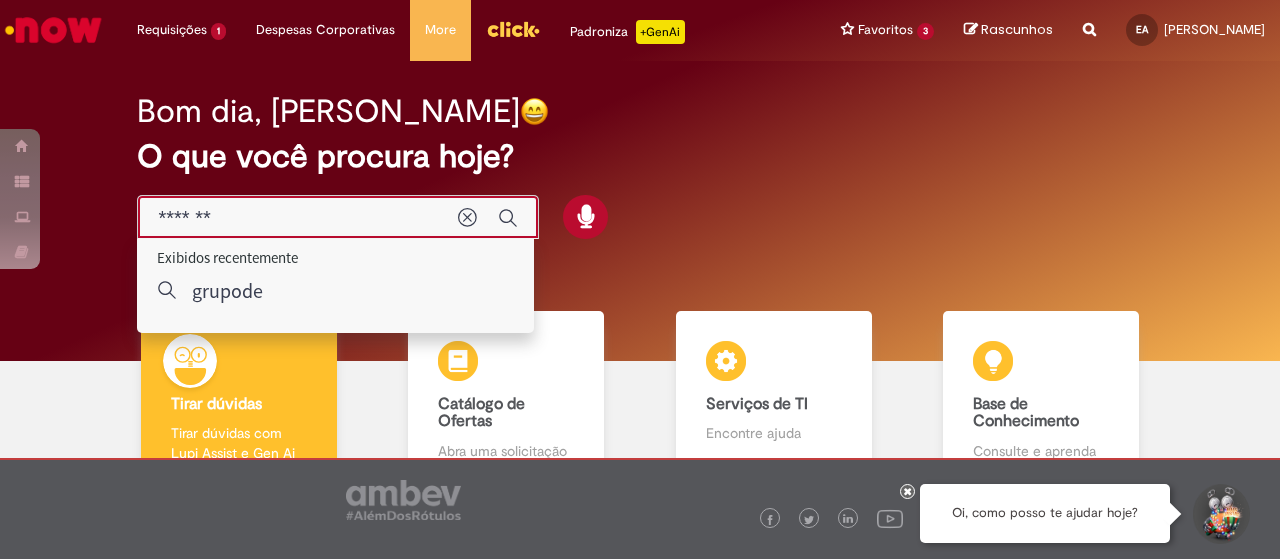 type on "********" 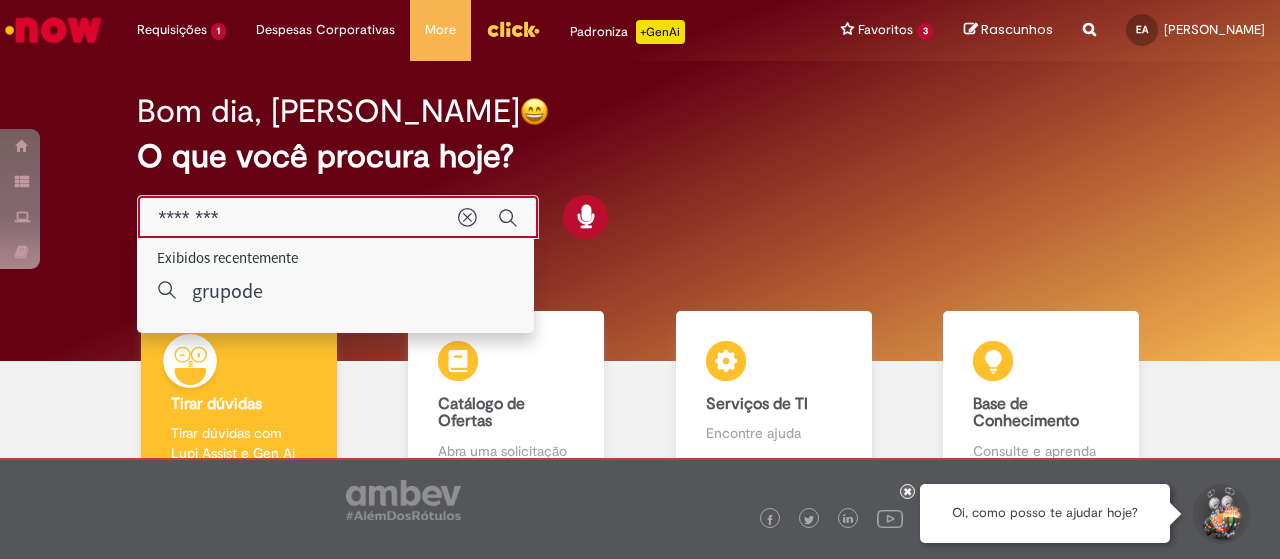 click on "********" at bounding box center [298, 218] 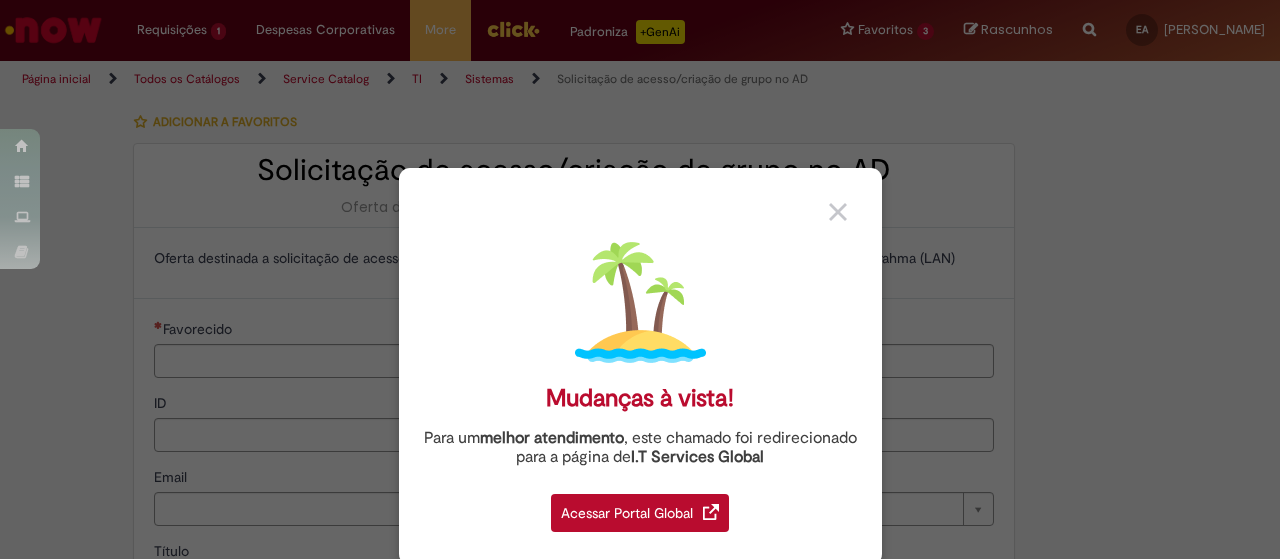 type on "********" 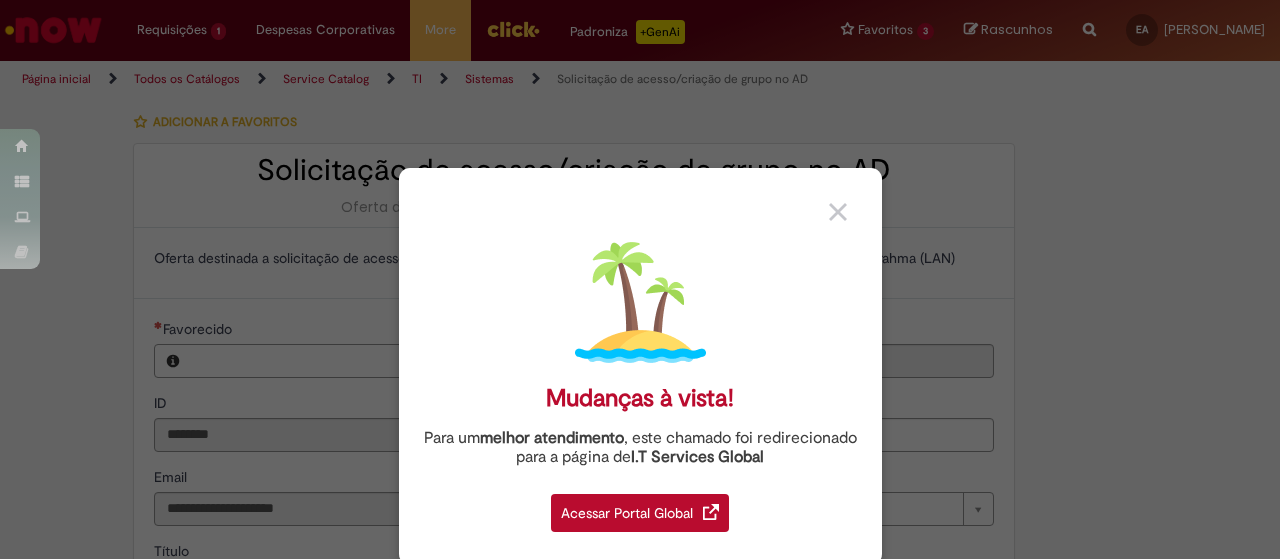 type on "**********" 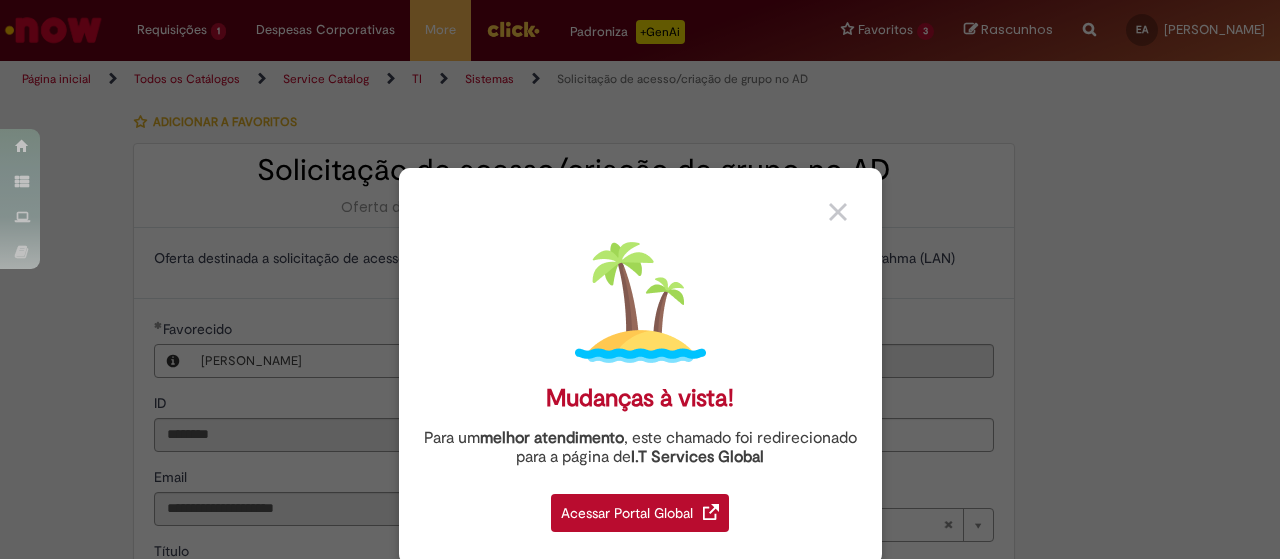 click on "Acessar Portal Global" at bounding box center [640, 513] 